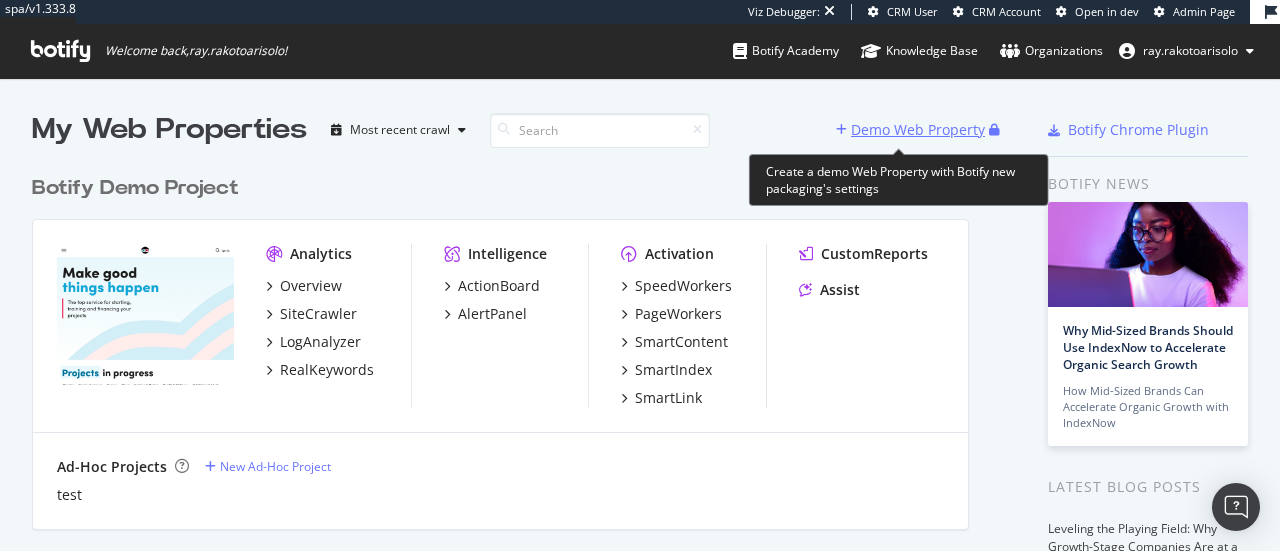 scroll, scrollTop: 0, scrollLeft: 0, axis: both 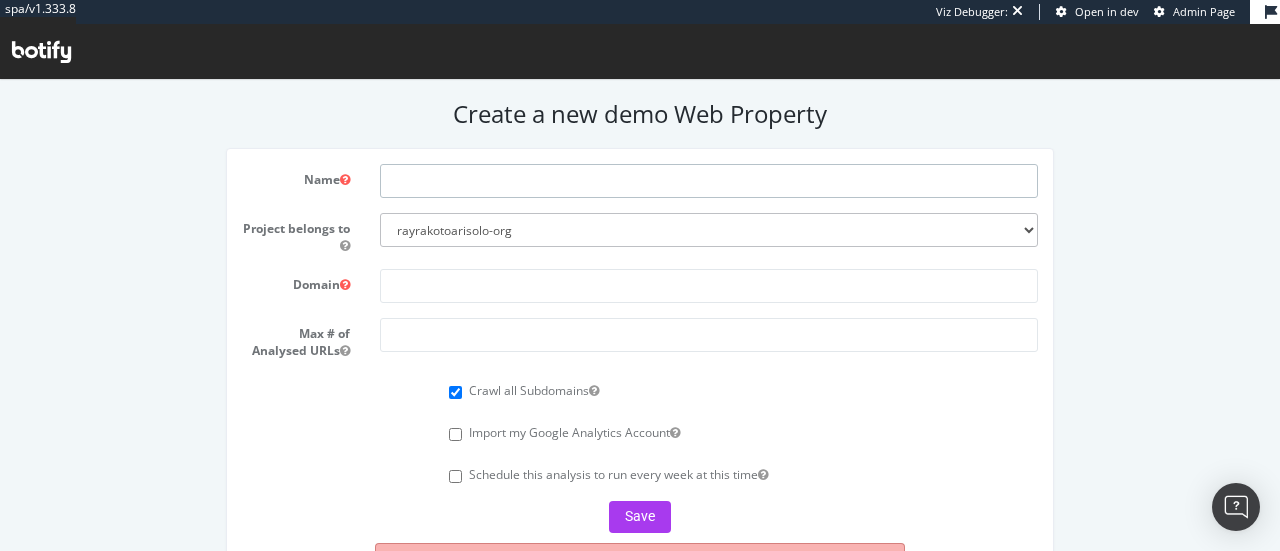 click at bounding box center [709, 181] 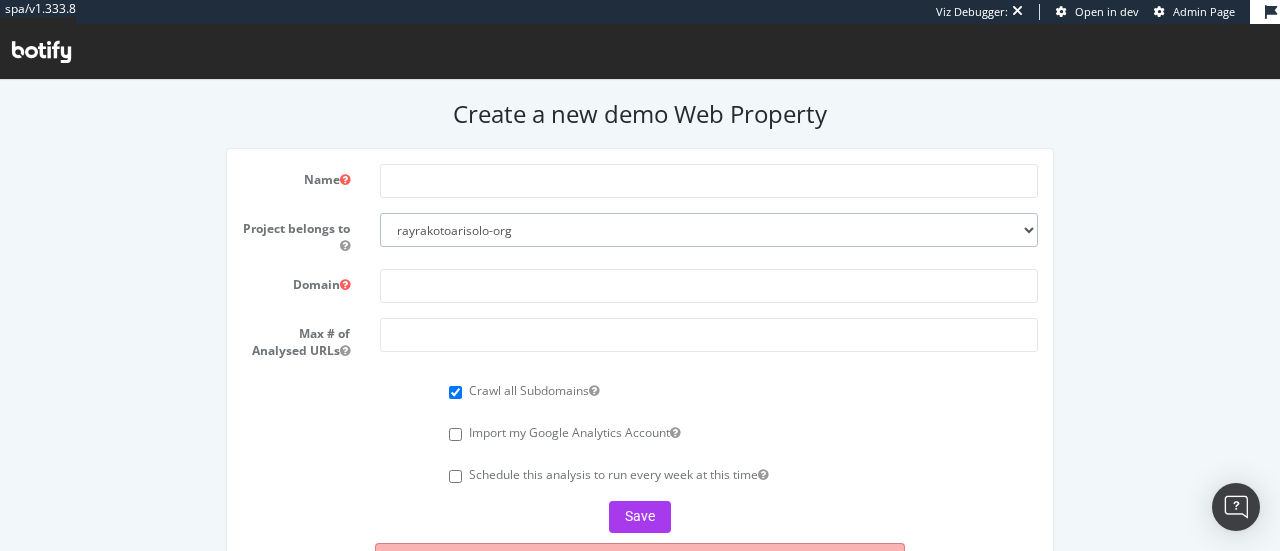 click on "rayrakotoarisolo-org" at bounding box center [709, 230] 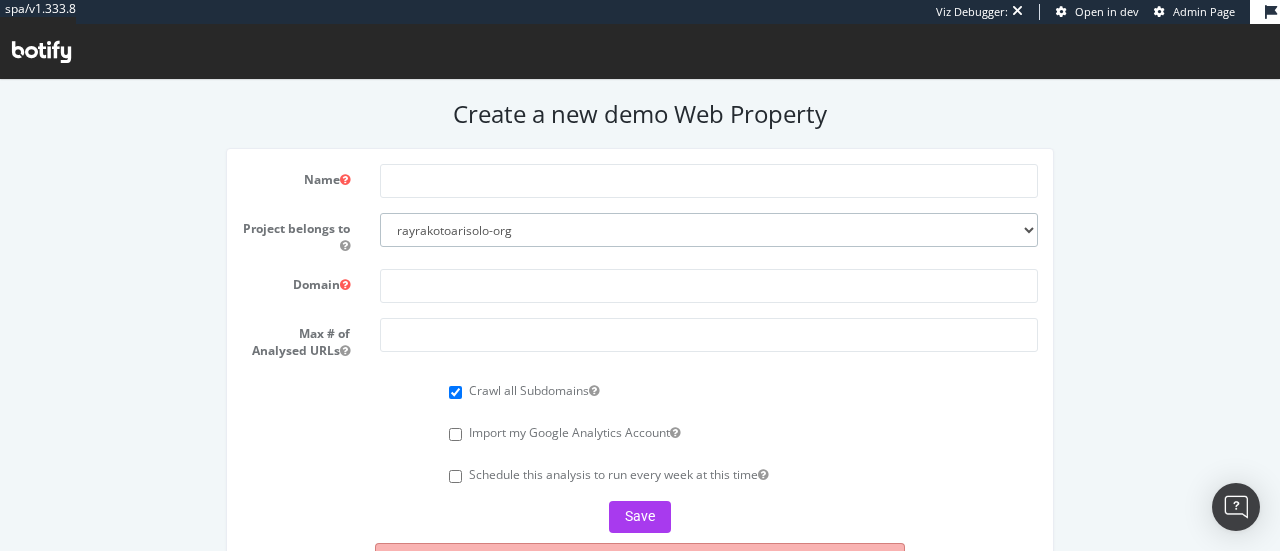 click on "rayrakotoarisolo-org" at bounding box center [709, 230] 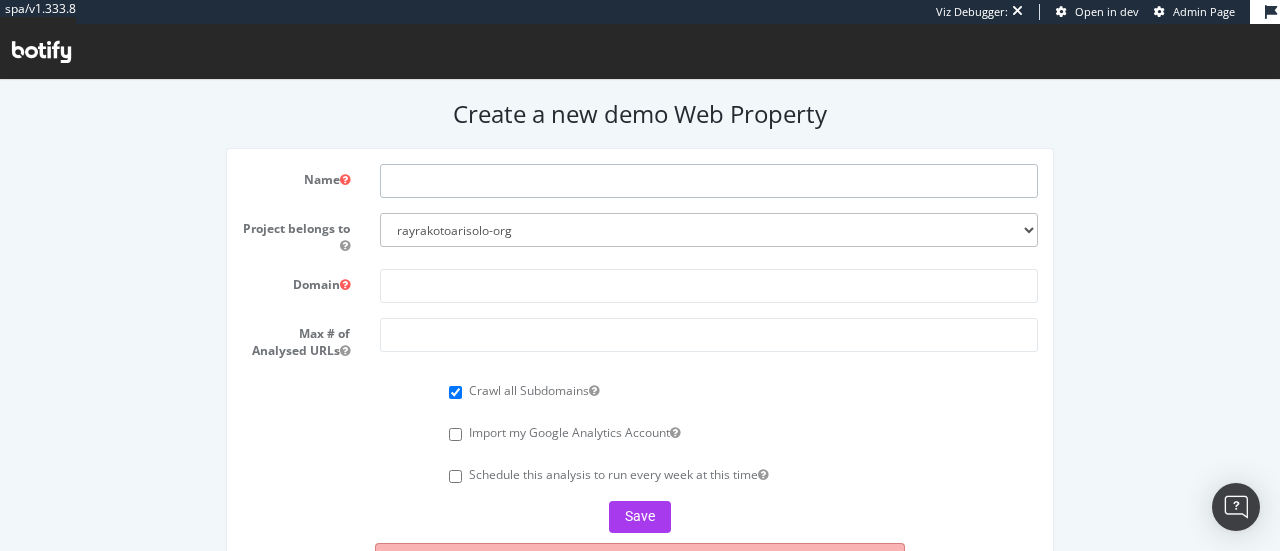 click at bounding box center [709, 181] 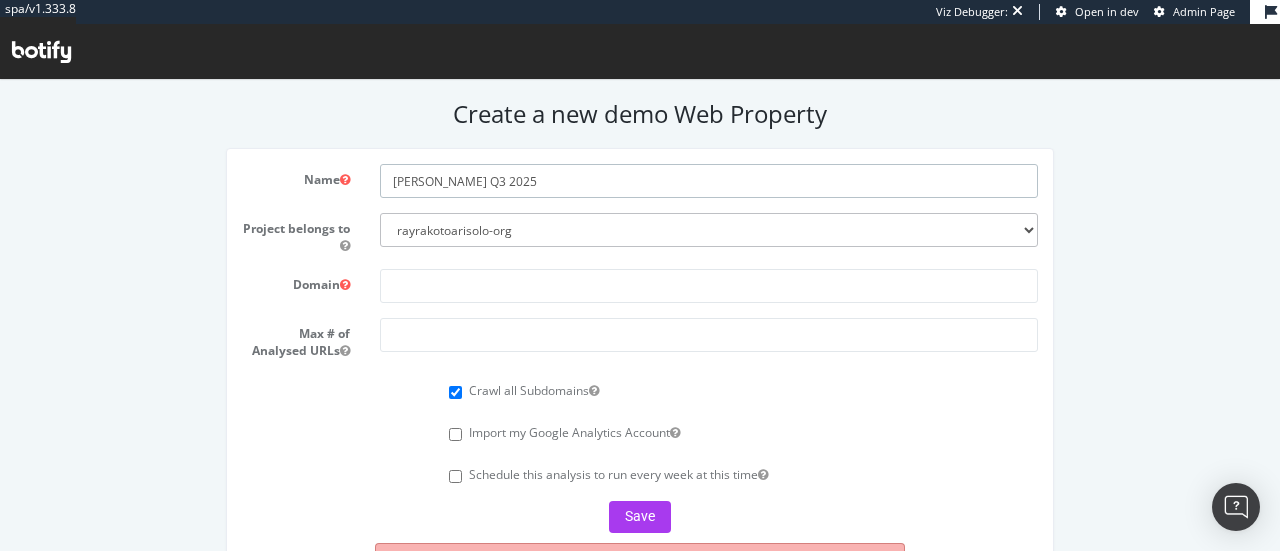 type on "[PERSON_NAME] Q3 2025" 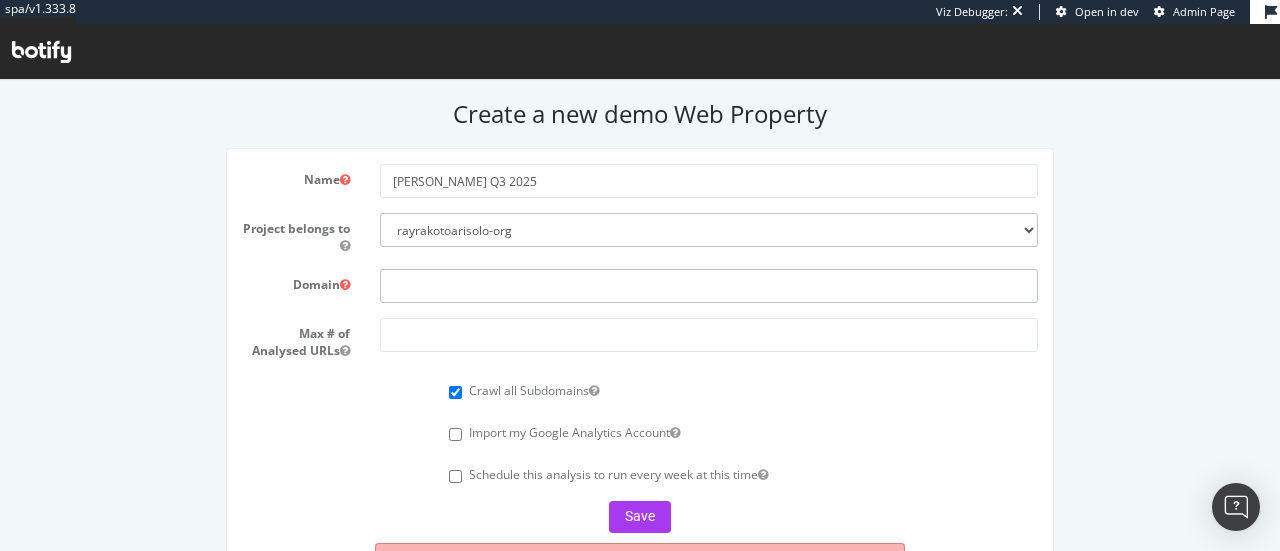 click at bounding box center [709, 286] 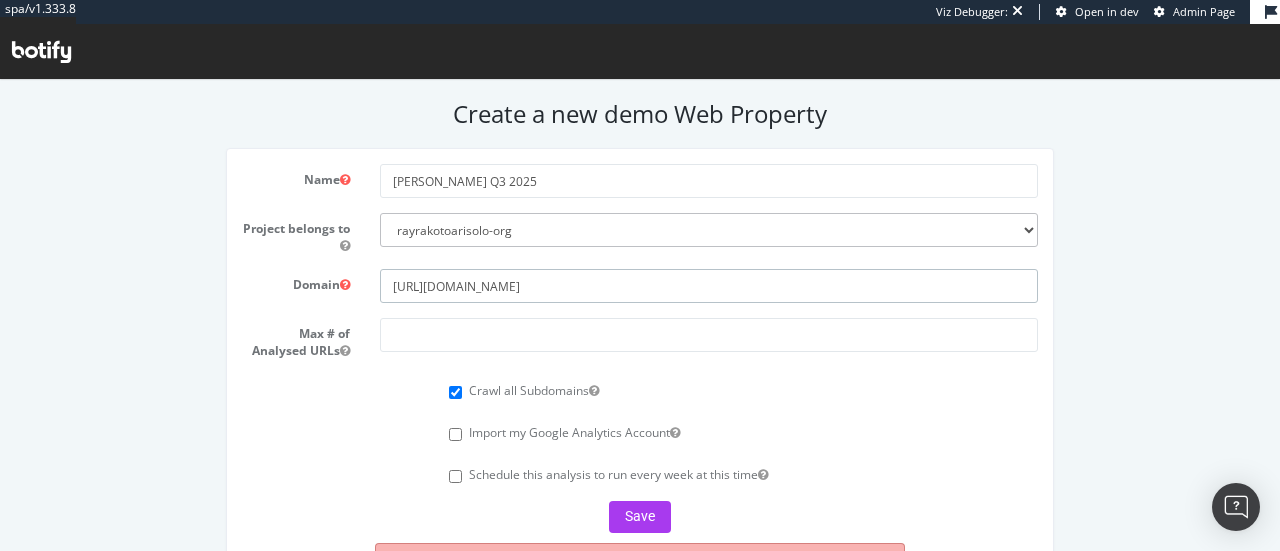 type on "[URL][DOMAIN_NAME]" 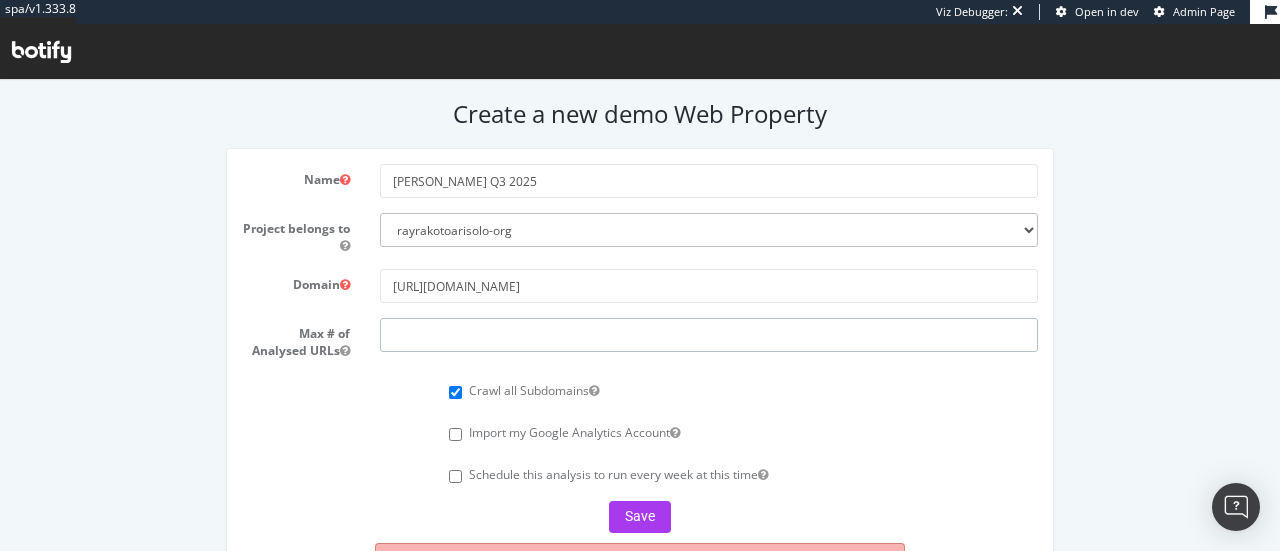 click at bounding box center [709, 335] 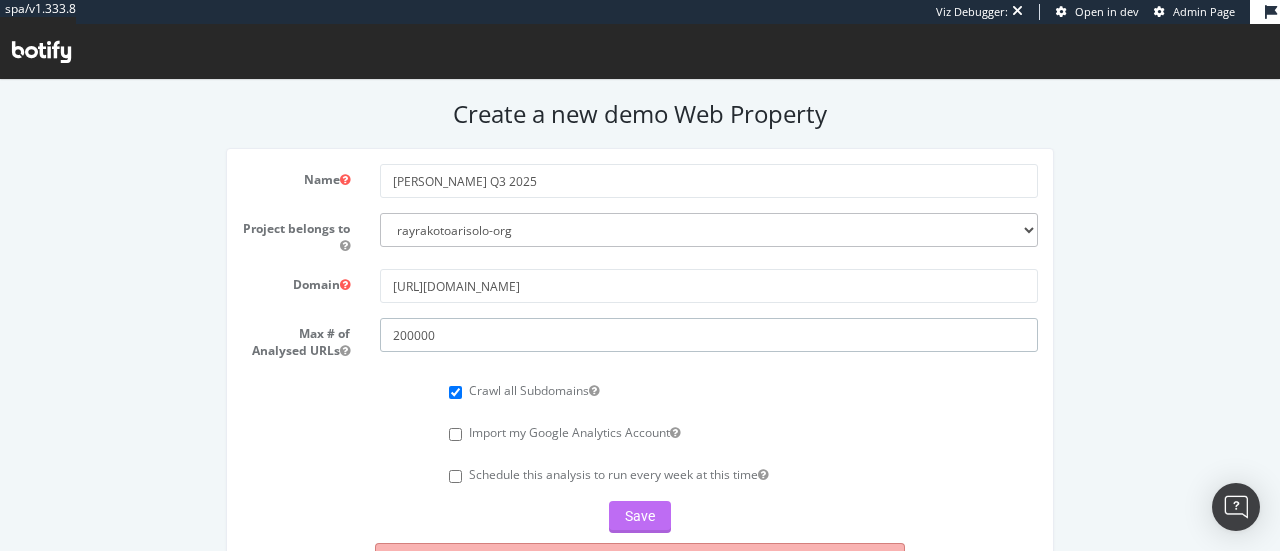 type on "200000" 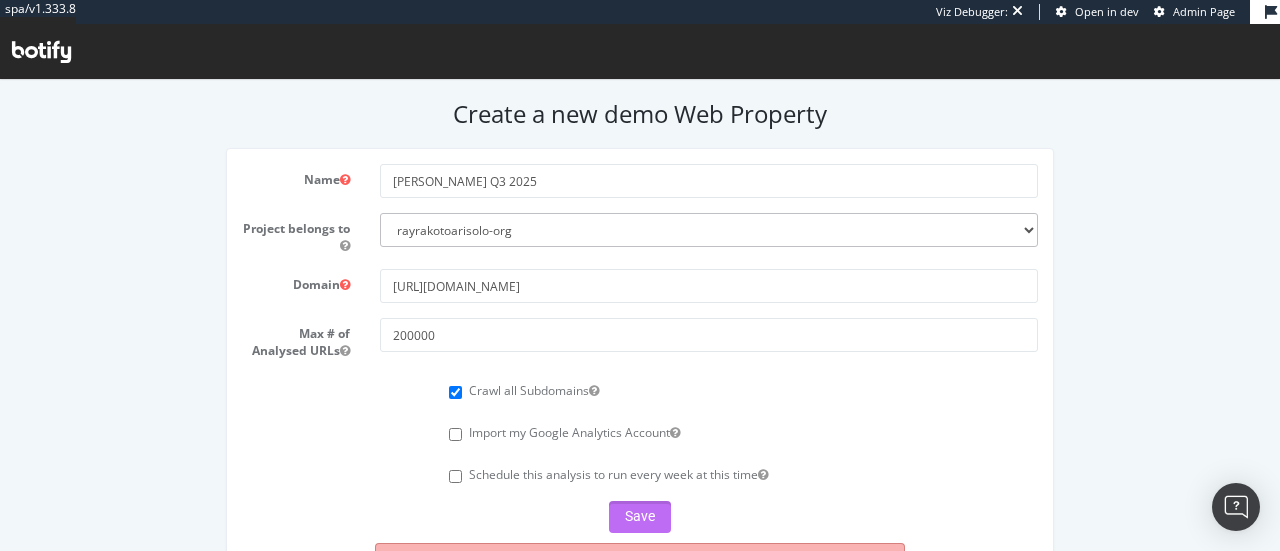 click on "Save" at bounding box center (640, 517) 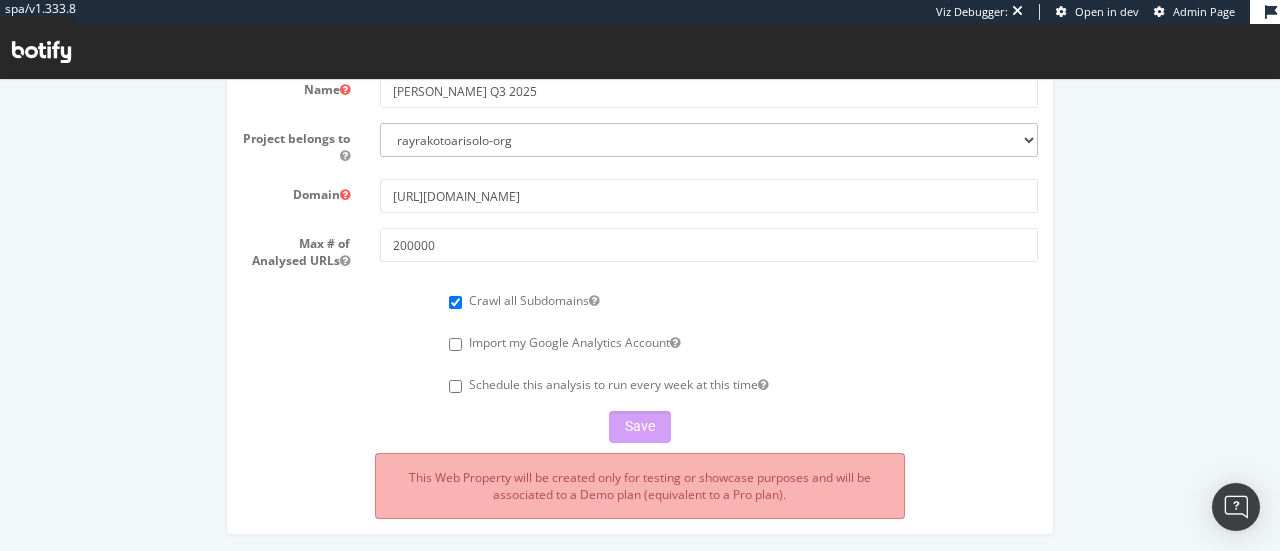 scroll, scrollTop: 92, scrollLeft: 0, axis: vertical 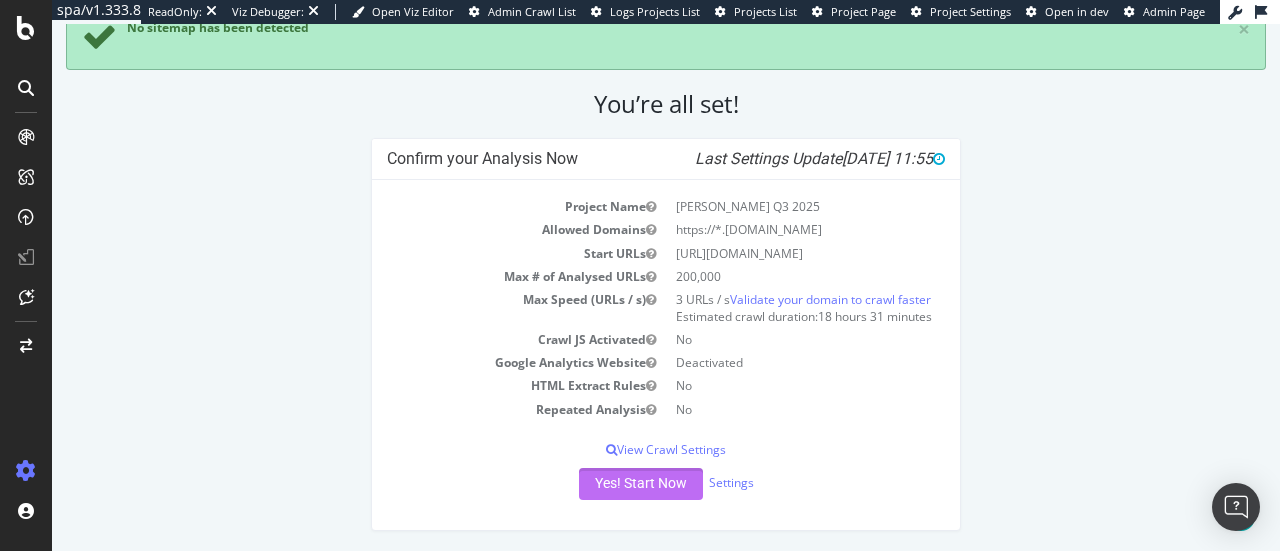 click on "Yes! Start Now" at bounding box center [641, 484] 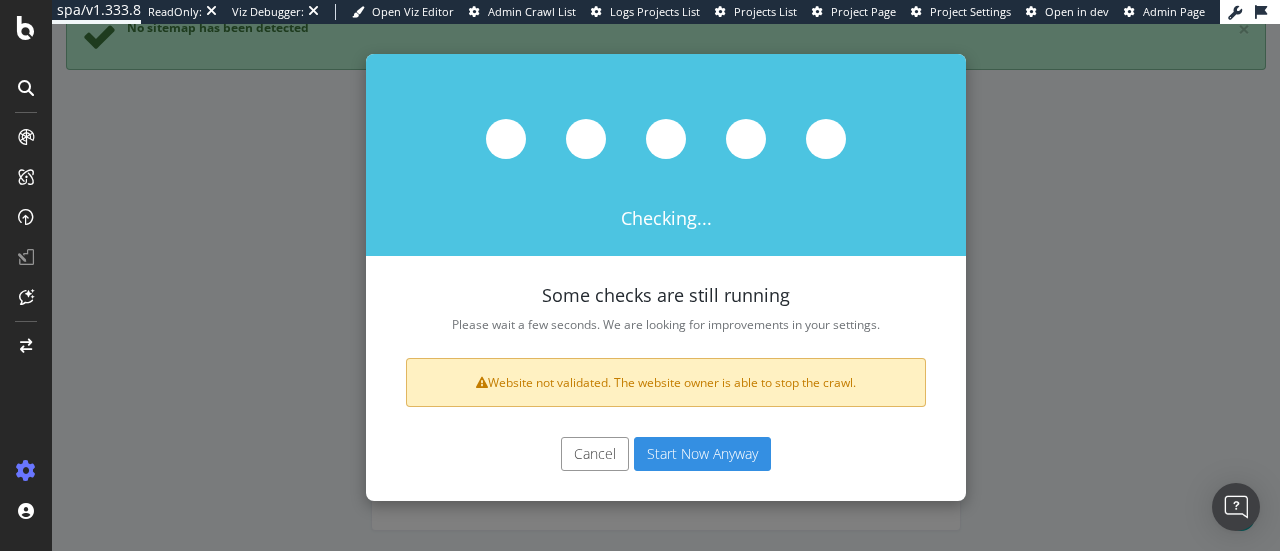 click on "Start Now Anyway" at bounding box center [702, 454] 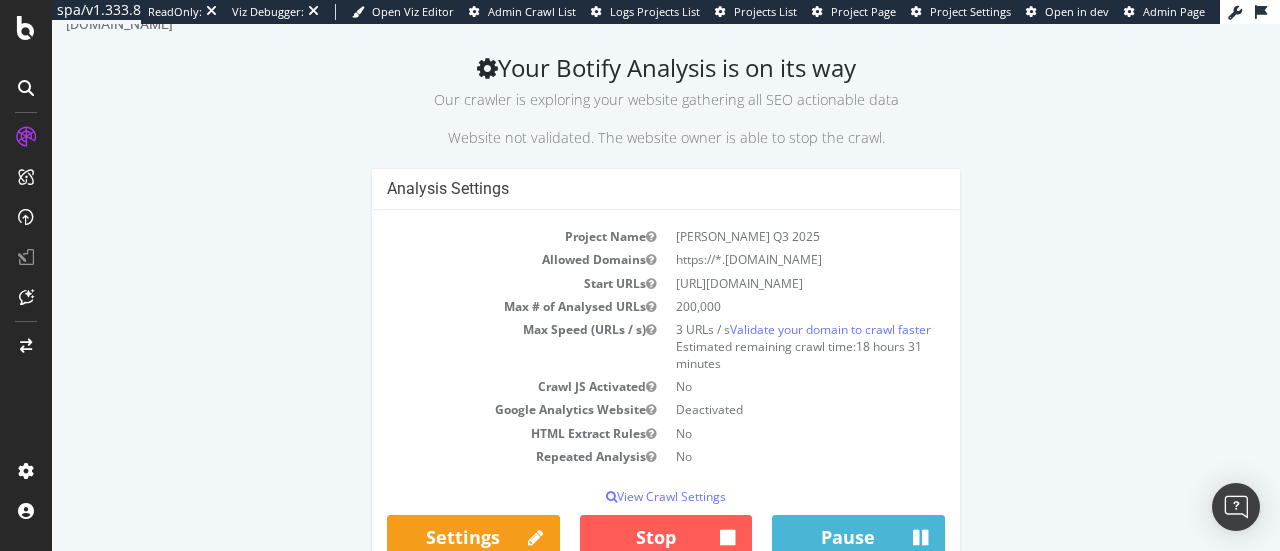 scroll, scrollTop: 144, scrollLeft: 0, axis: vertical 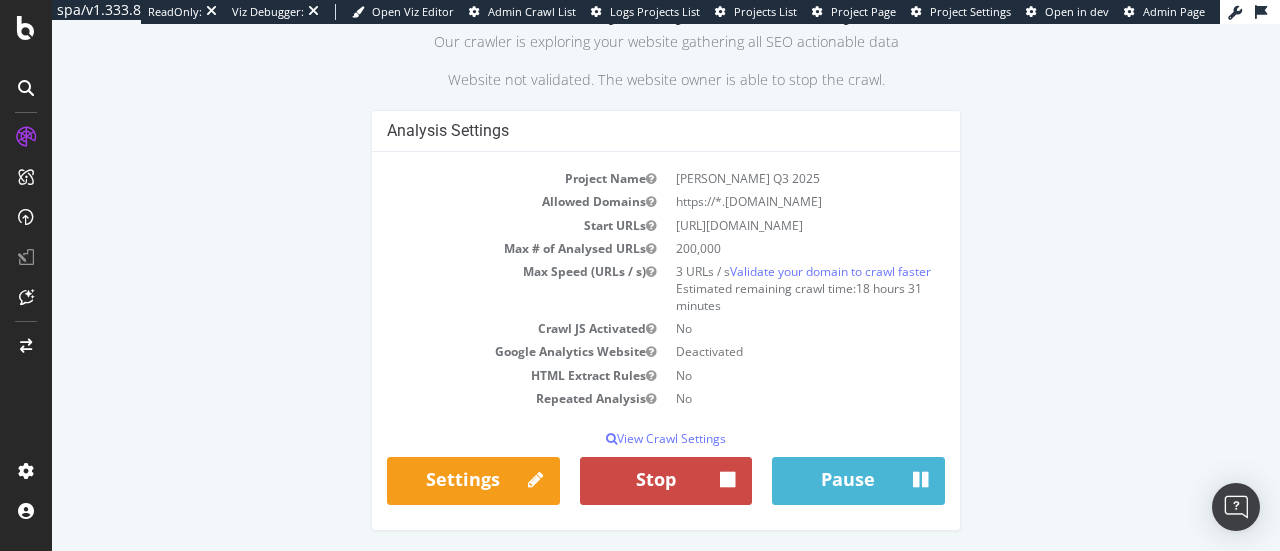 click at bounding box center (727, 481) 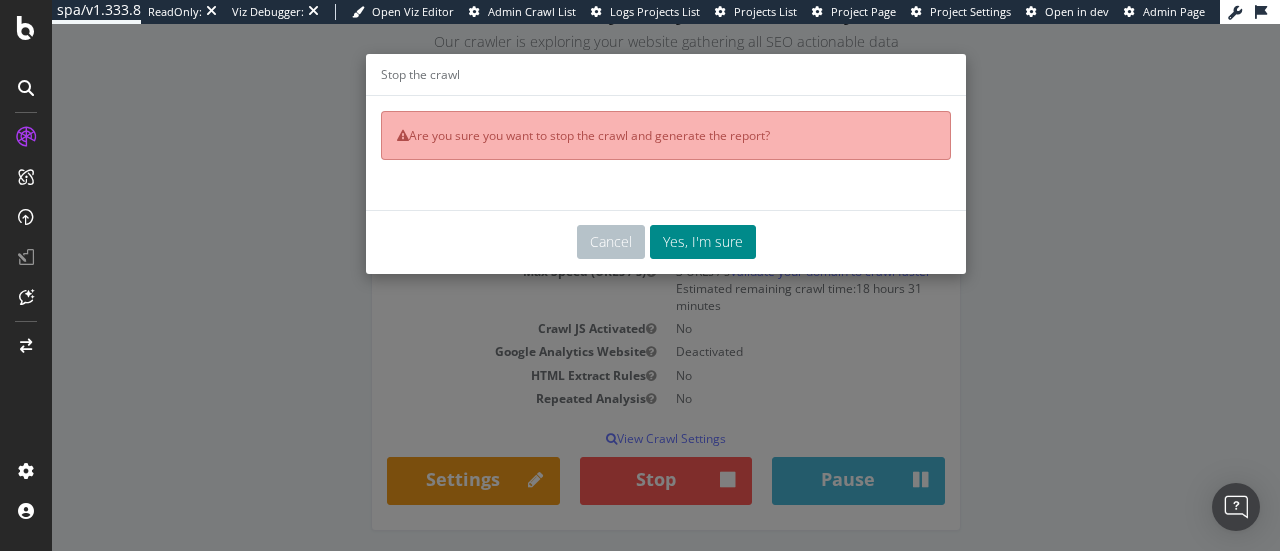 click on "Yes, I'm sure" at bounding box center (703, 242) 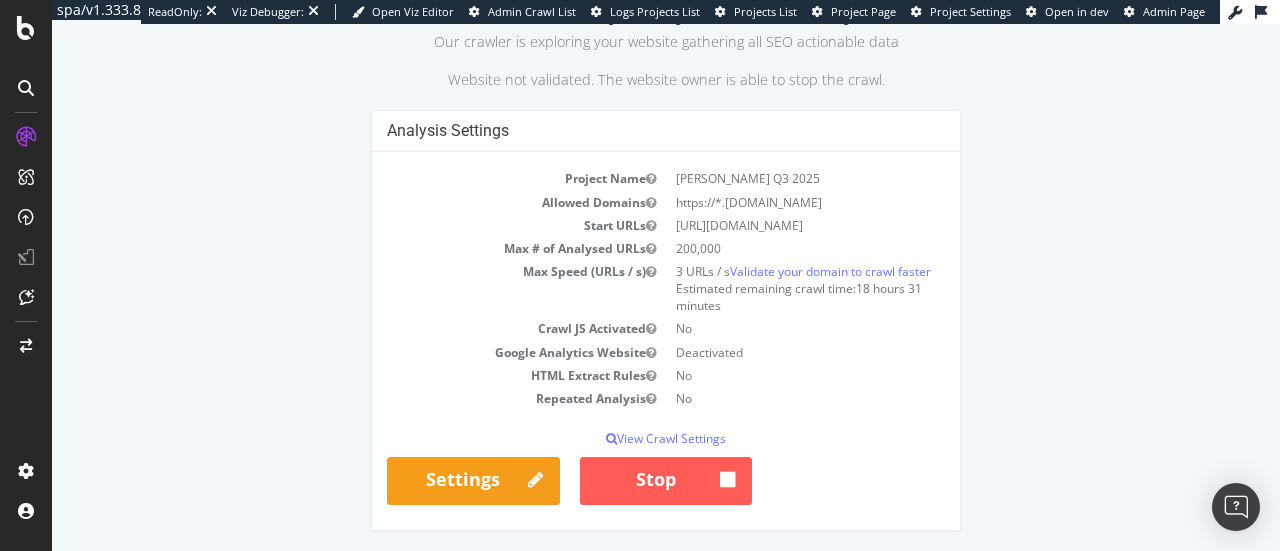 scroll, scrollTop: 213, scrollLeft: 0, axis: vertical 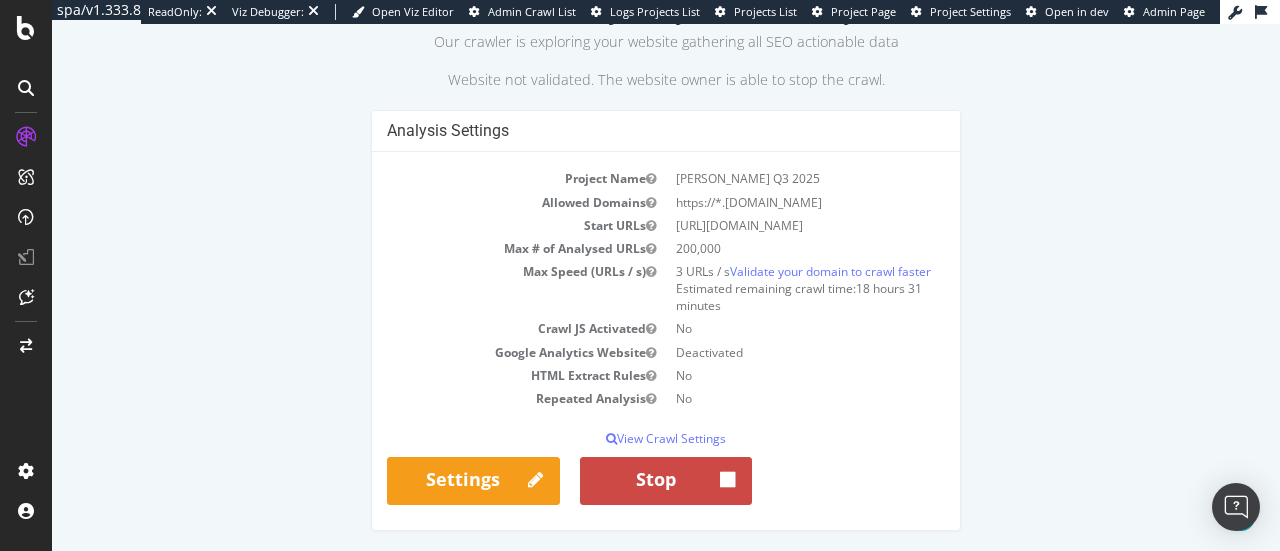 click on "Stop" at bounding box center (666, 481) 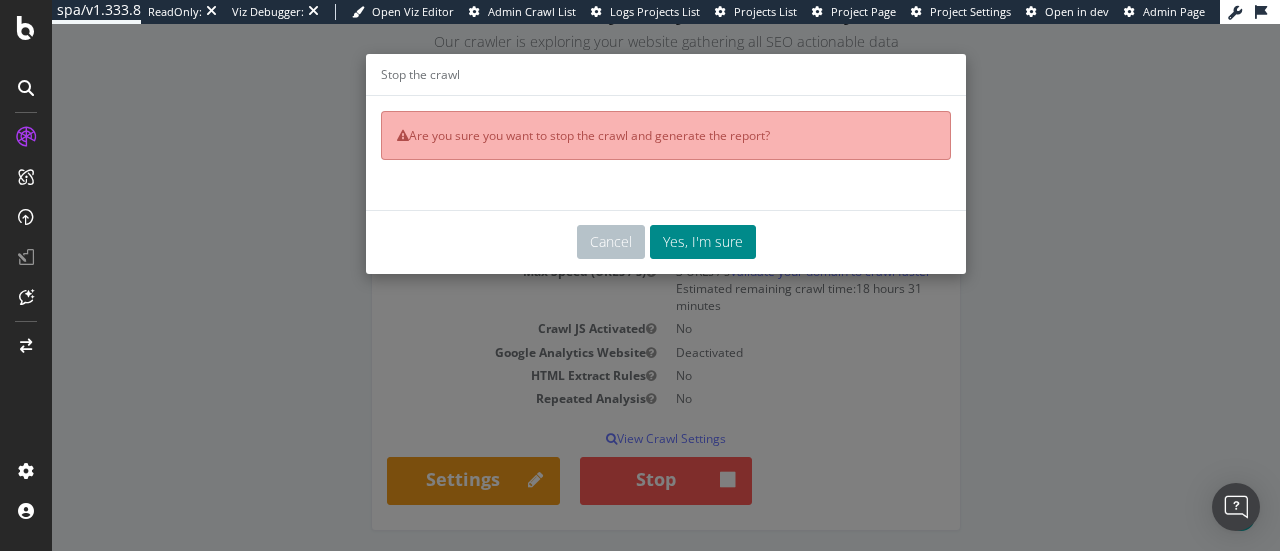 click on "Yes, I'm sure" at bounding box center [703, 242] 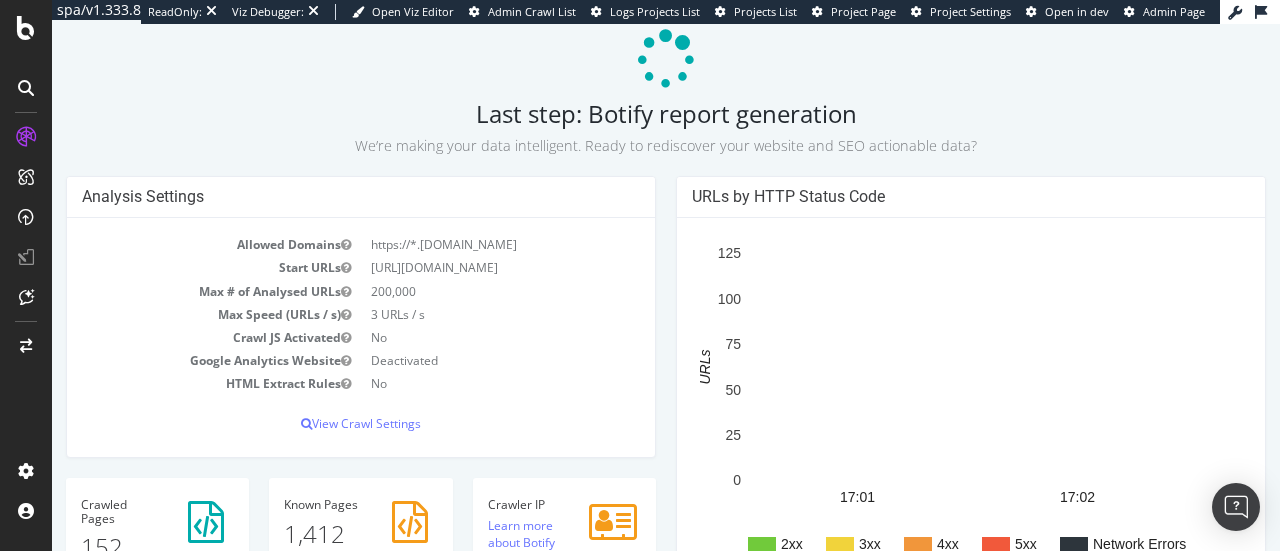 scroll, scrollTop: 0, scrollLeft: 0, axis: both 